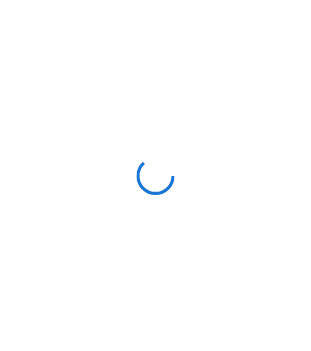 scroll, scrollTop: 0, scrollLeft: 0, axis: both 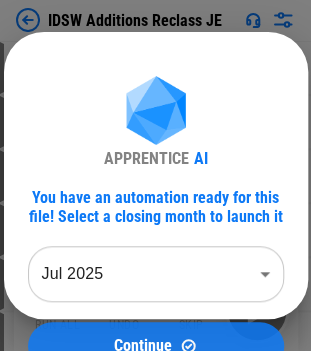 click on "Continue" at bounding box center (156, 345) 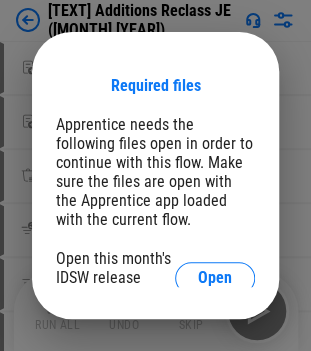 scroll, scrollTop: 41, scrollLeft: 0, axis: vertical 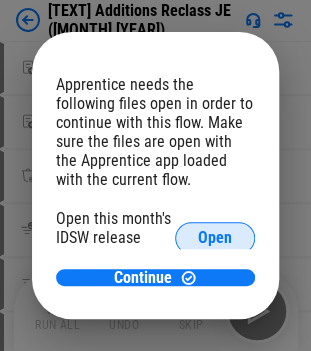 click on "Open" at bounding box center [215, 238] 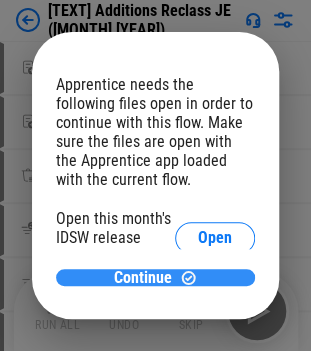 click on "Continue" at bounding box center (143, 278) 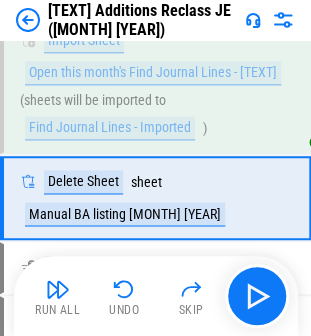 scroll, scrollTop: 269, scrollLeft: 0, axis: vertical 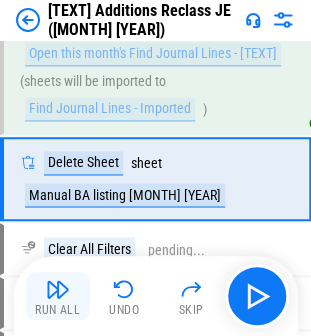 click on "Run All" at bounding box center [58, 296] 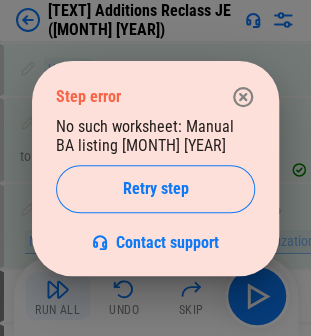 scroll, scrollTop: 1624, scrollLeft: 0, axis: vertical 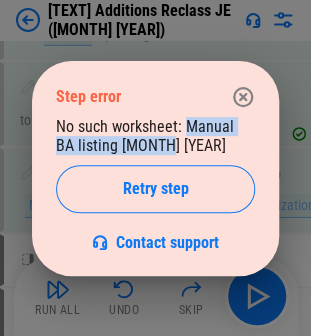 drag, startPoint x: 184, startPoint y: 128, endPoint x: 136, endPoint y: 143, distance: 50.289165 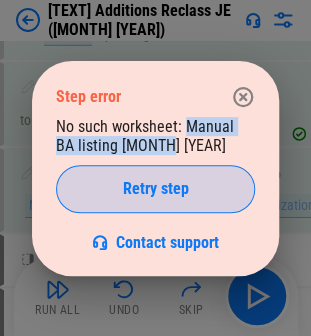 copy on "Manual BA listing [MONTH] [YEAR]" 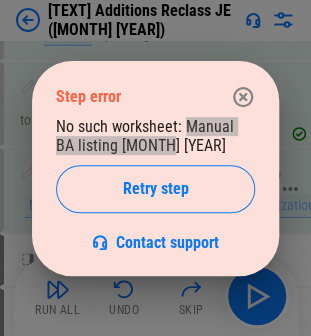 drag, startPoint x: 144, startPoint y: 192, endPoint x: 174, endPoint y: 198, distance: 30.594116 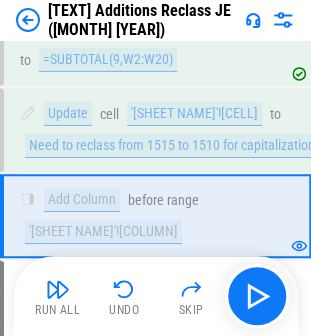 scroll, scrollTop: 1710, scrollLeft: 0, axis: vertical 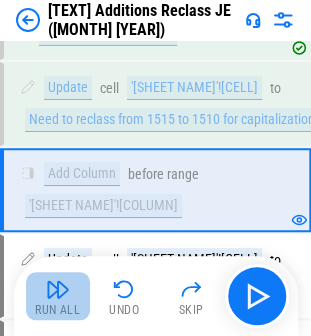 click at bounding box center [58, 289] 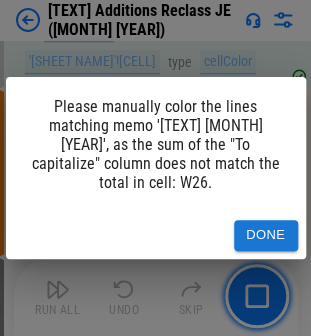 scroll, scrollTop: 2978, scrollLeft: 0, axis: vertical 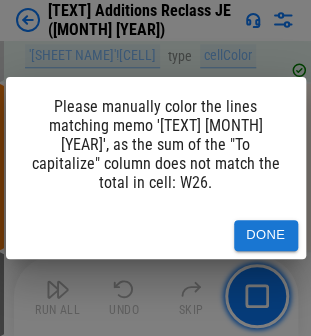 click on "Done" at bounding box center (266, 235) 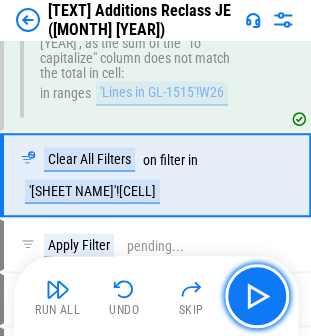 scroll, scrollTop: 3117, scrollLeft: 0, axis: vertical 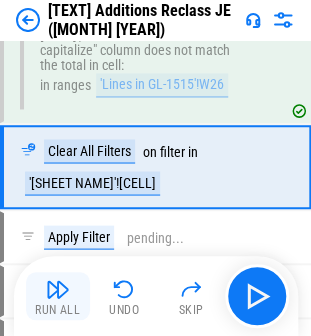 click on "Run All" at bounding box center [58, 296] 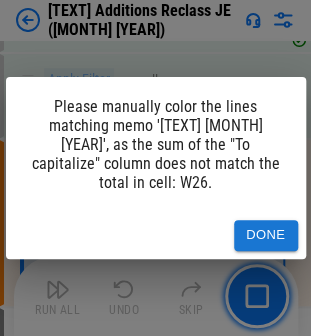 scroll, scrollTop: 2986, scrollLeft: 0, axis: vertical 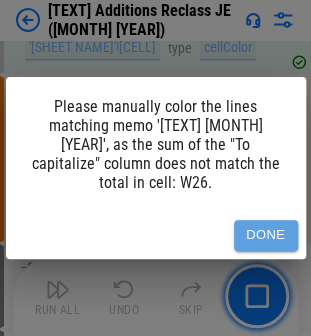 click on "Done" at bounding box center [266, 235] 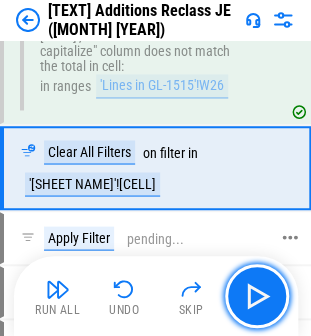 scroll, scrollTop: 3117, scrollLeft: 0, axis: vertical 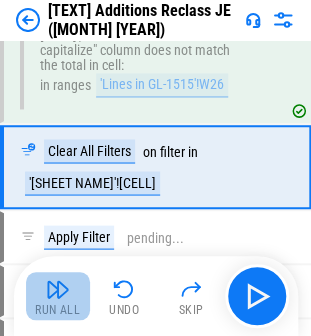click at bounding box center [58, 289] 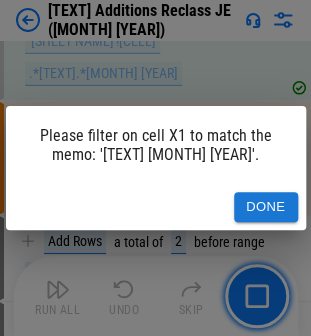 scroll, scrollTop: 3504, scrollLeft: 0, axis: vertical 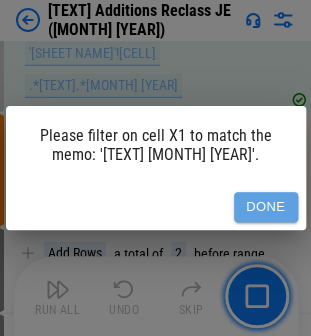click on "Done" at bounding box center [266, 207] 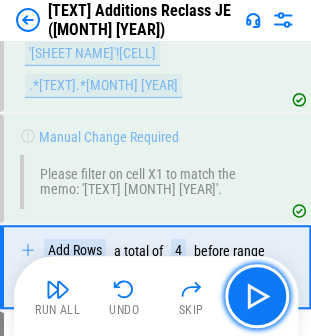 scroll, scrollTop: 3601, scrollLeft: 0, axis: vertical 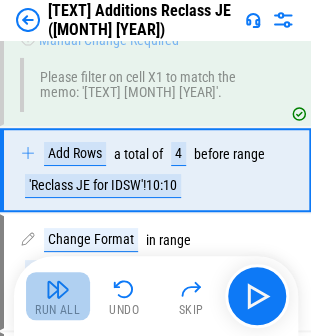 click at bounding box center (58, 289) 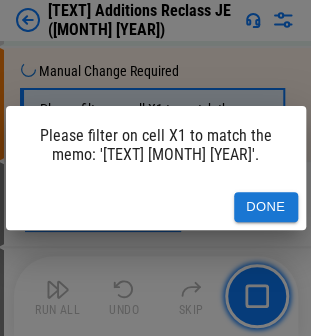 scroll, scrollTop: 3512, scrollLeft: 0, axis: vertical 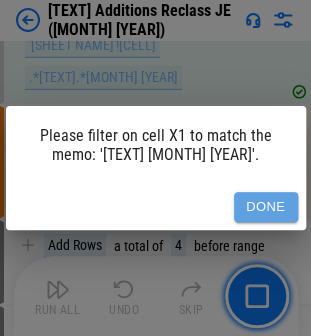 click on "Done" at bounding box center [266, 207] 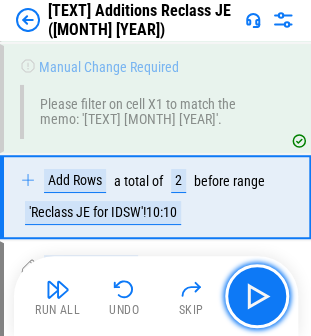 scroll, scrollTop: 3616, scrollLeft: 0, axis: vertical 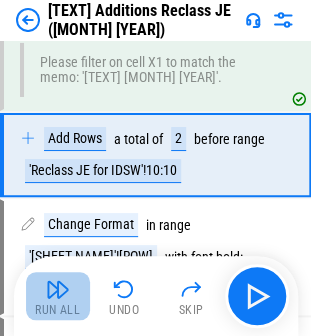 click at bounding box center (58, 289) 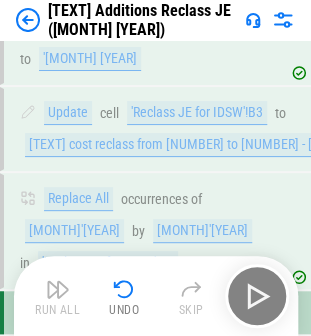 scroll, scrollTop: 5618, scrollLeft: 0, axis: vertical 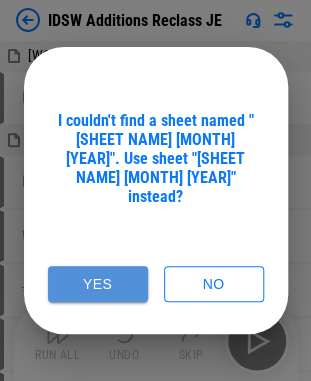 click on "Yes" at bounding box center (98, 284) 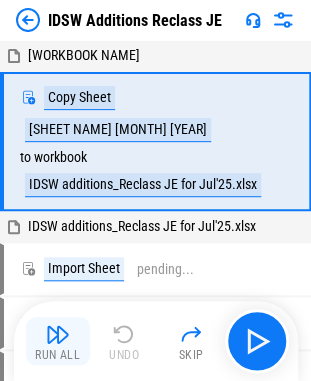 click on "Run All" at bounding box center [57, 355] 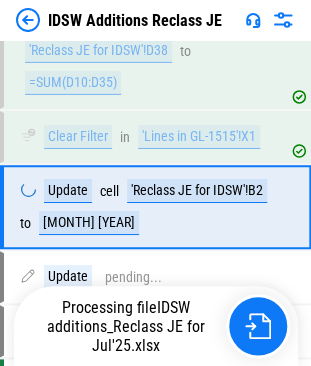 scroll, scrollTop: 5413, scrollLeft: 0, axis: vertical 